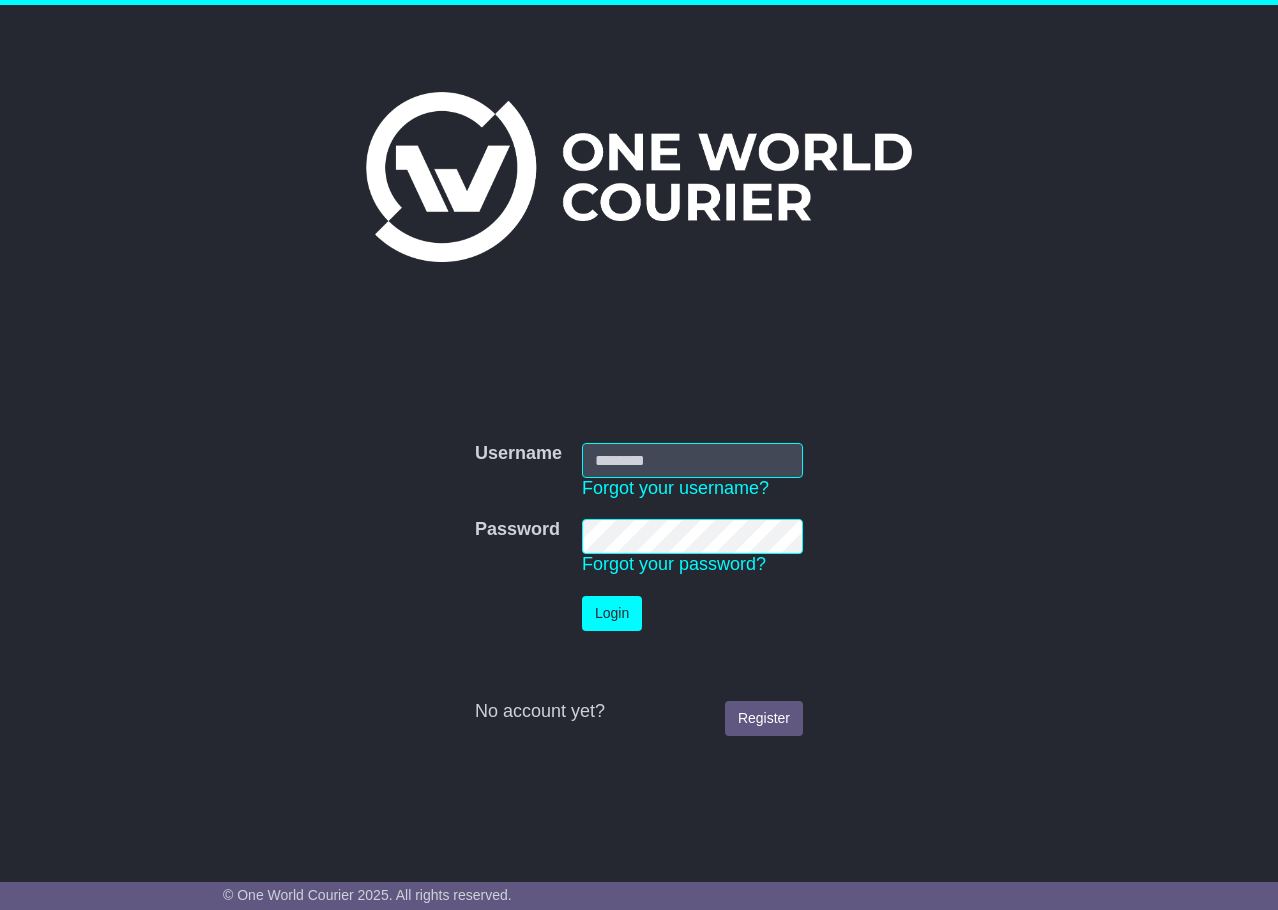 scroll, scrollTop: 0, scrollLeft: 0, axis: both 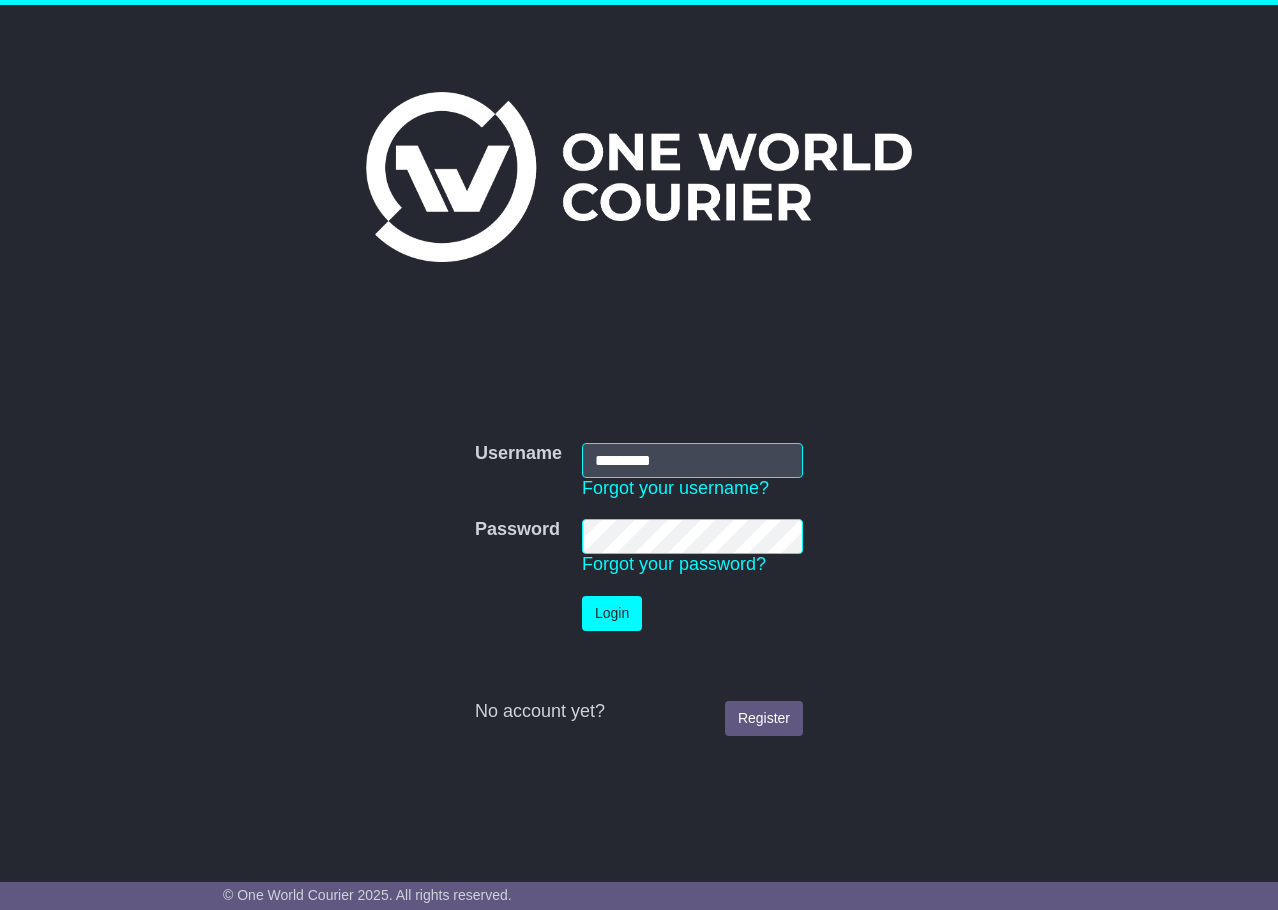 drag, startPoint x: 667, startPoint y: 457, endPoint x: 498, endPoint y: 444, distance: 169.49927 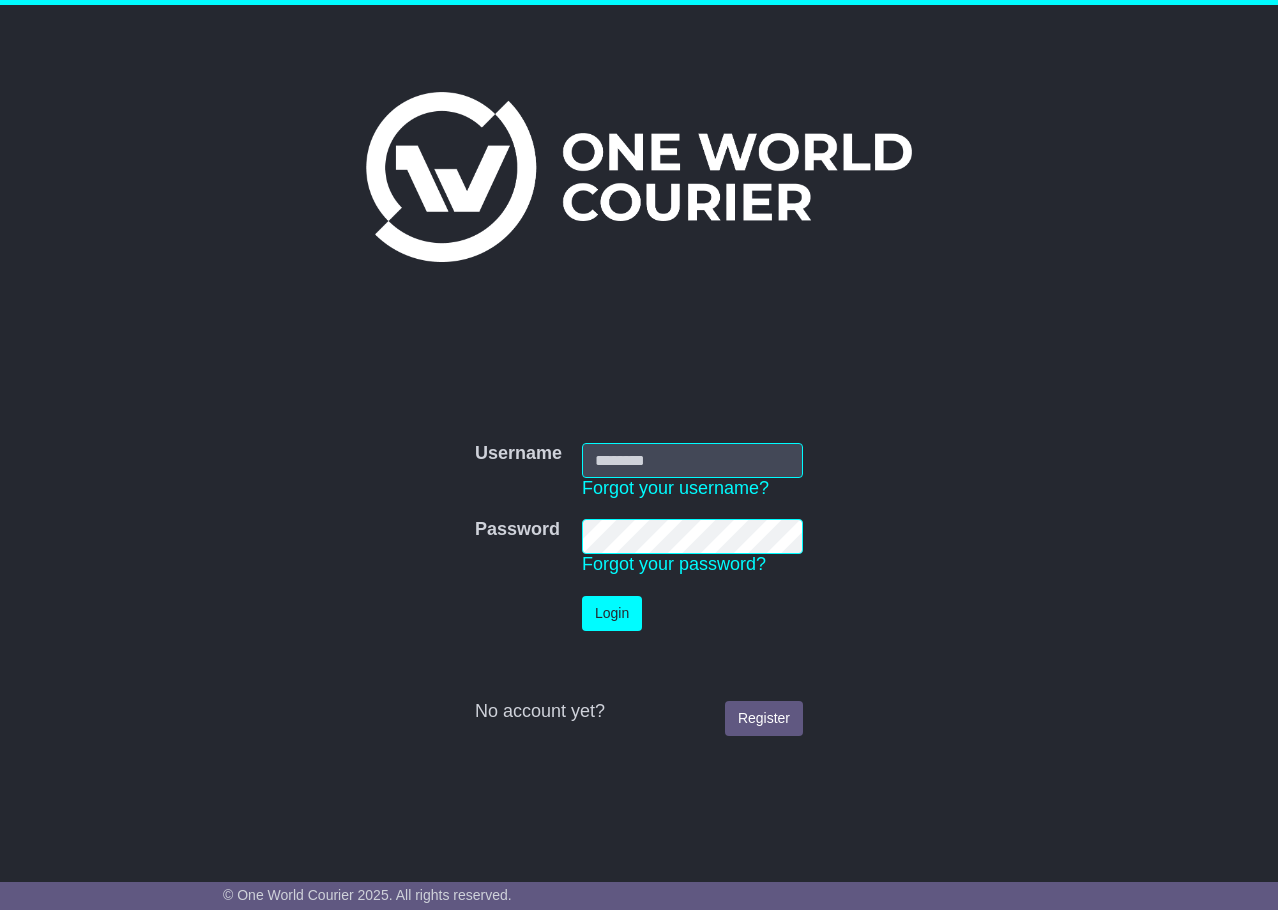 click on "Password
Forgot your password?" at bounding box center (692, 547) 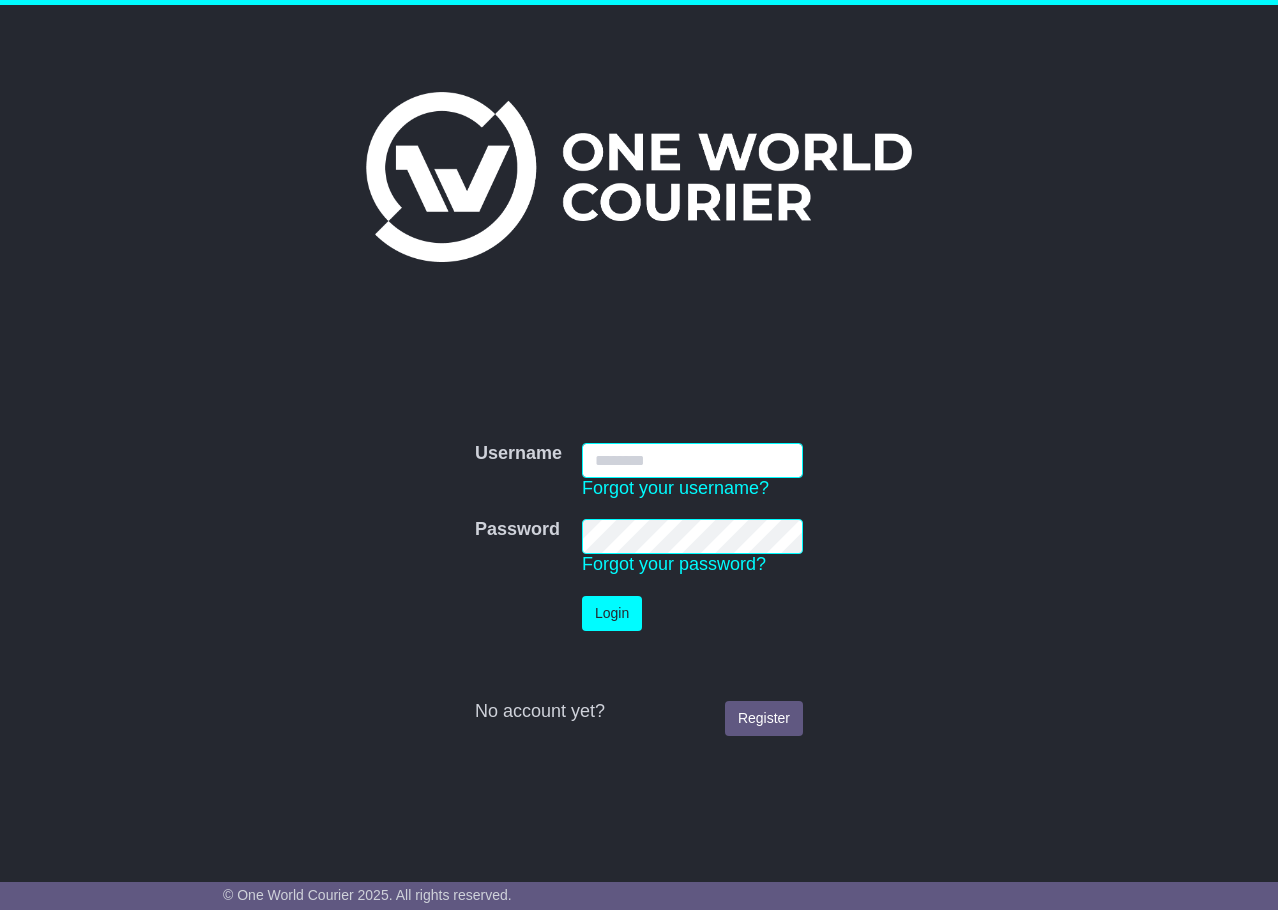 click on "Username" at bounding box center [692, 460] 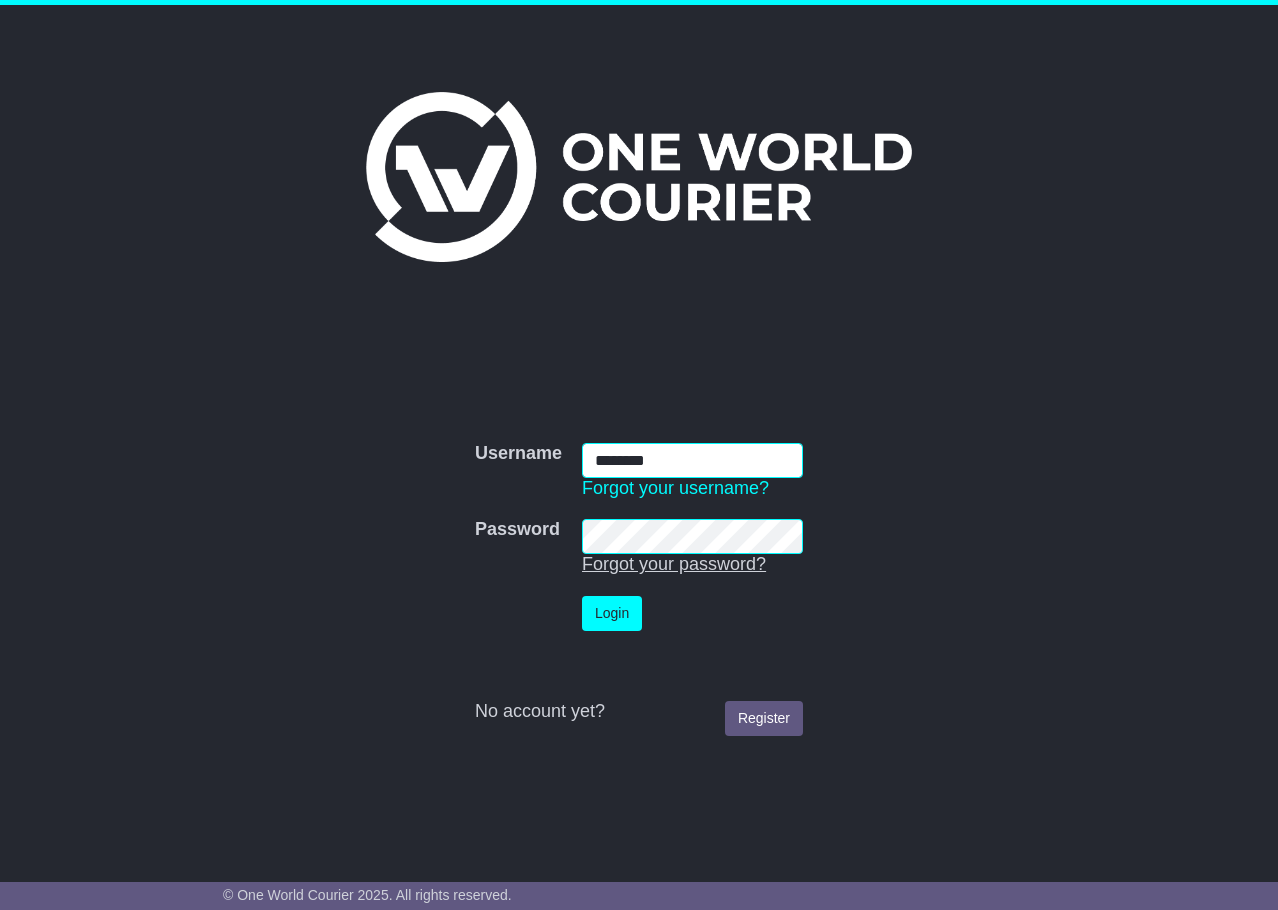 type on "********" 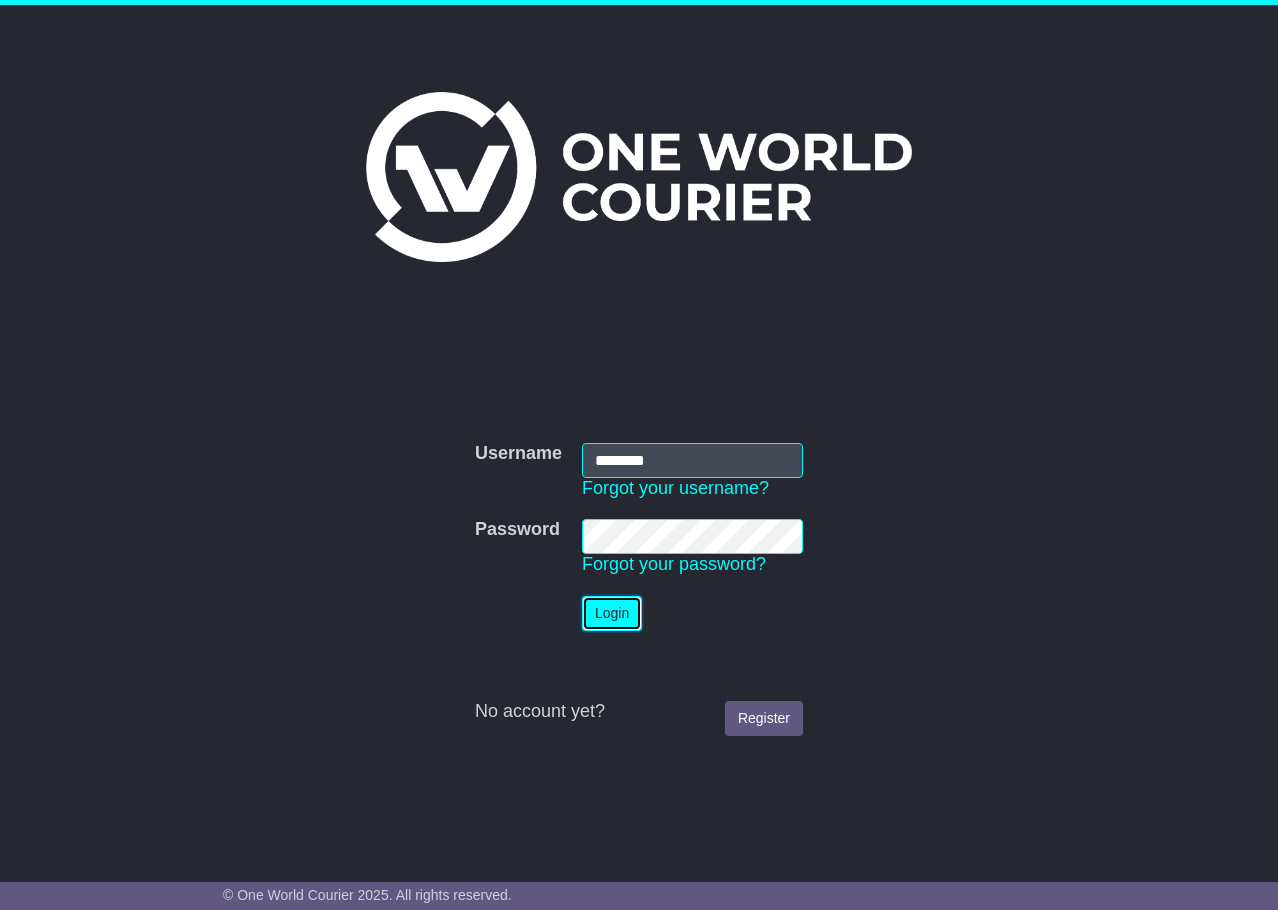 click on "Login" at bounding box center (612, 613) 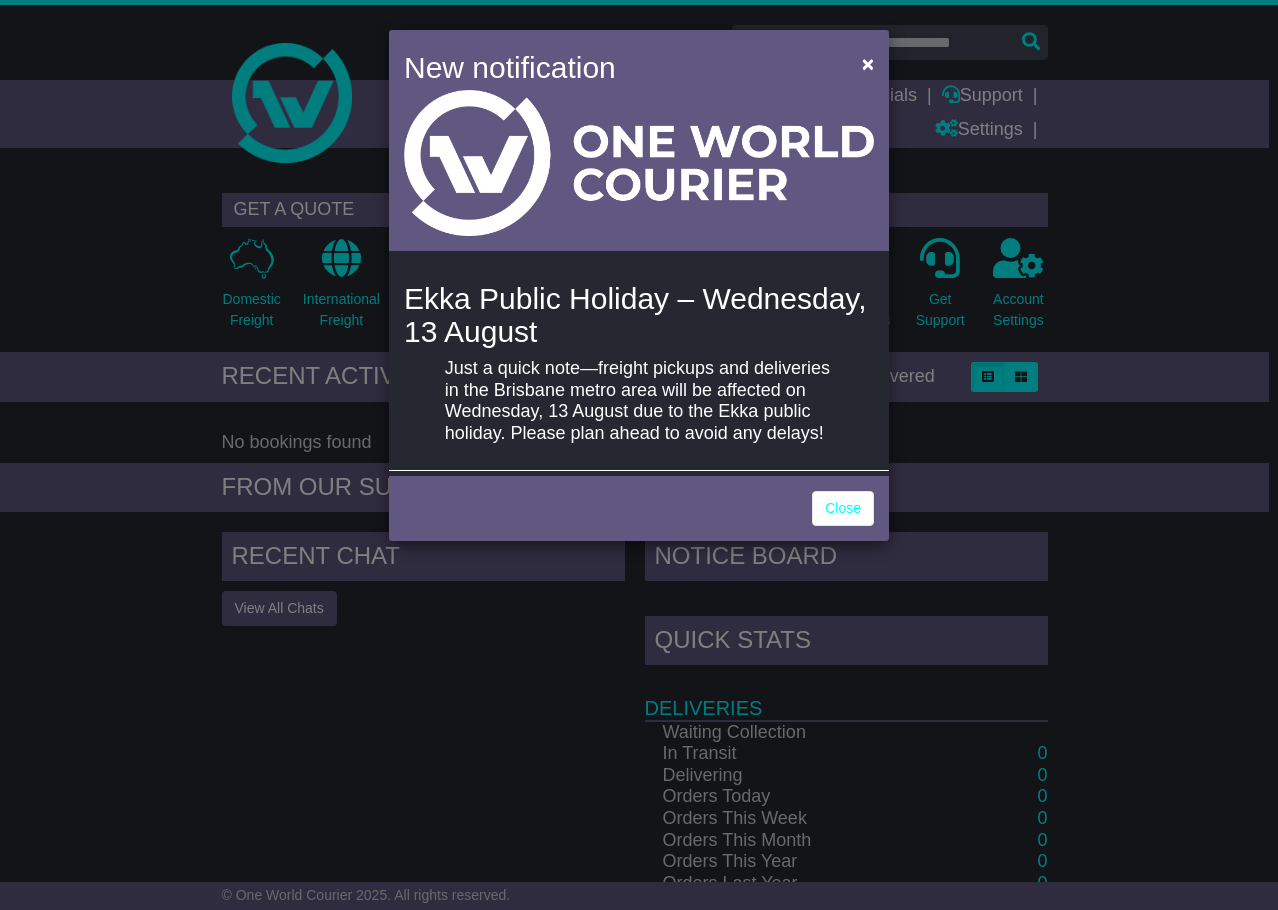 scroll, scrollTop: 0, scrollLeft: 0, axis: both 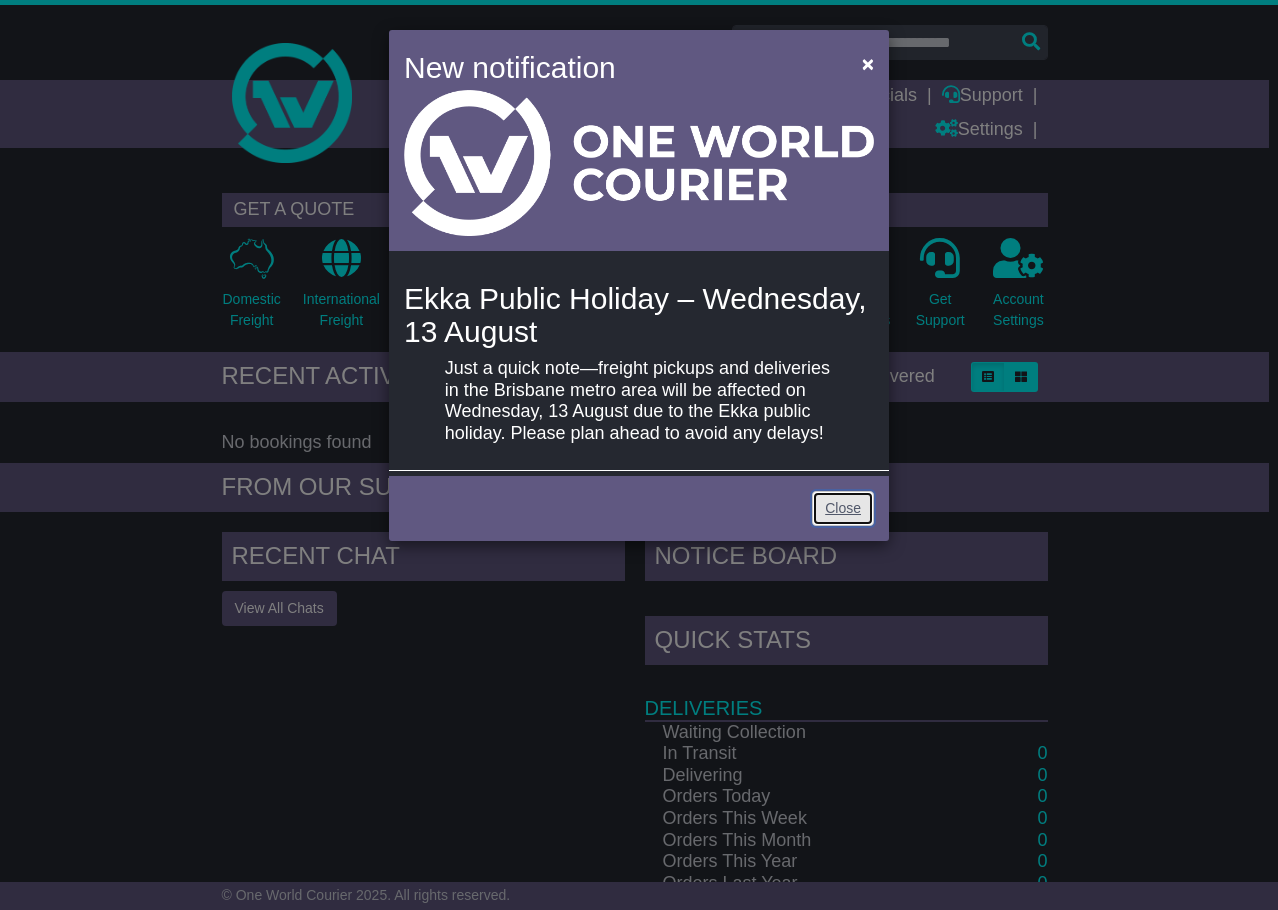 click on "Close" at bounding box center (843, 508) 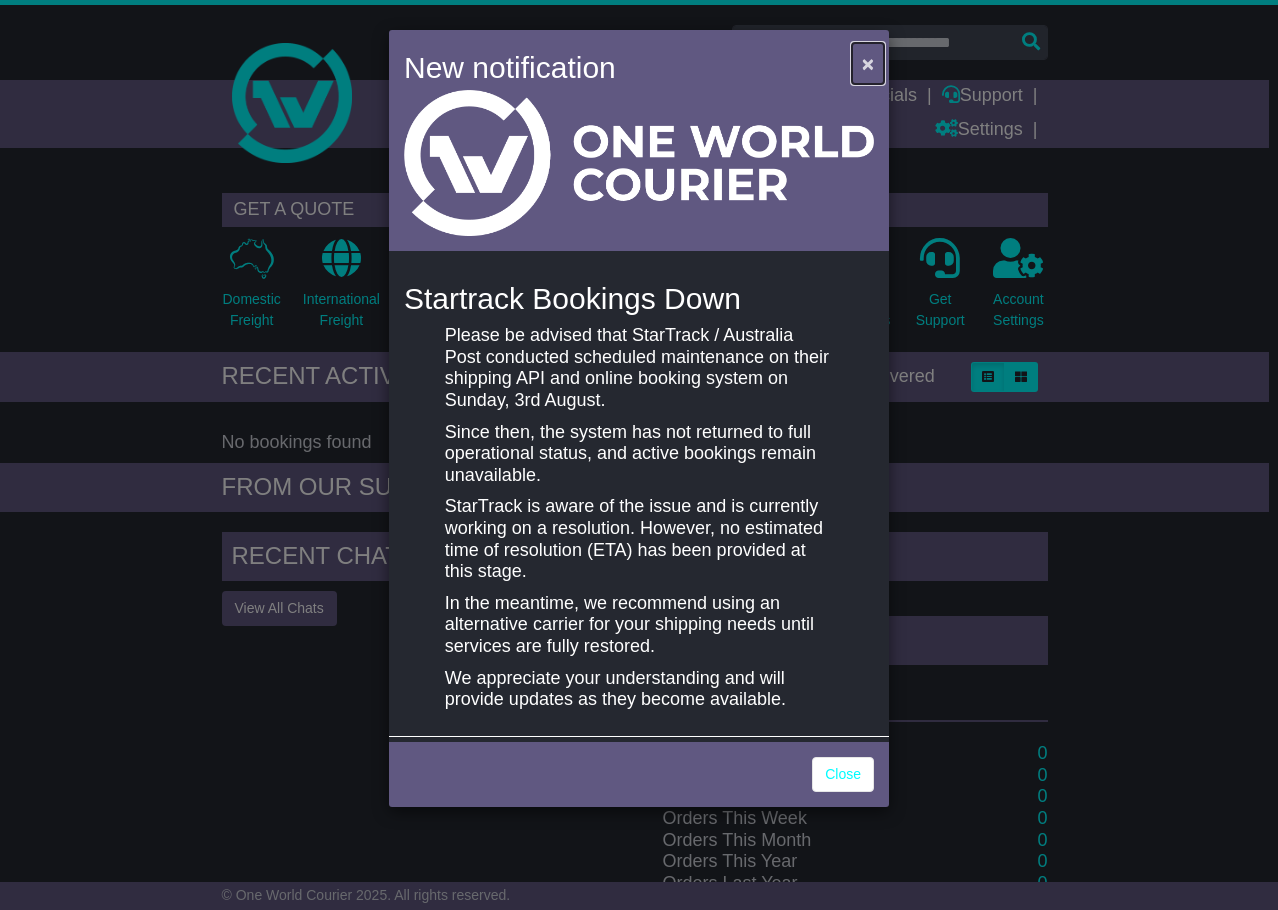 click on "×" at bounding box center (868, 63) 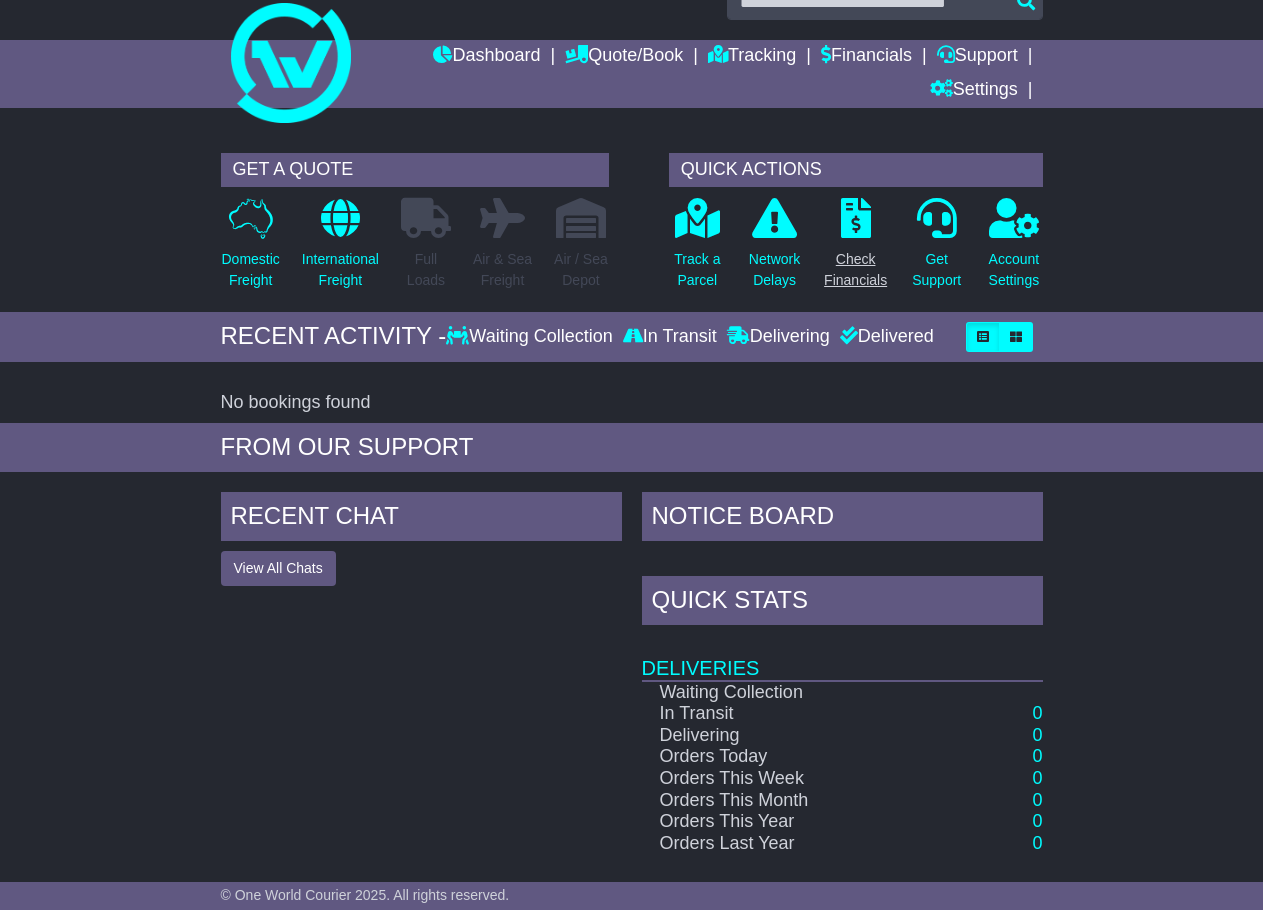 scroll, scrollTop: 0, scrollLeft: 0, axis: both 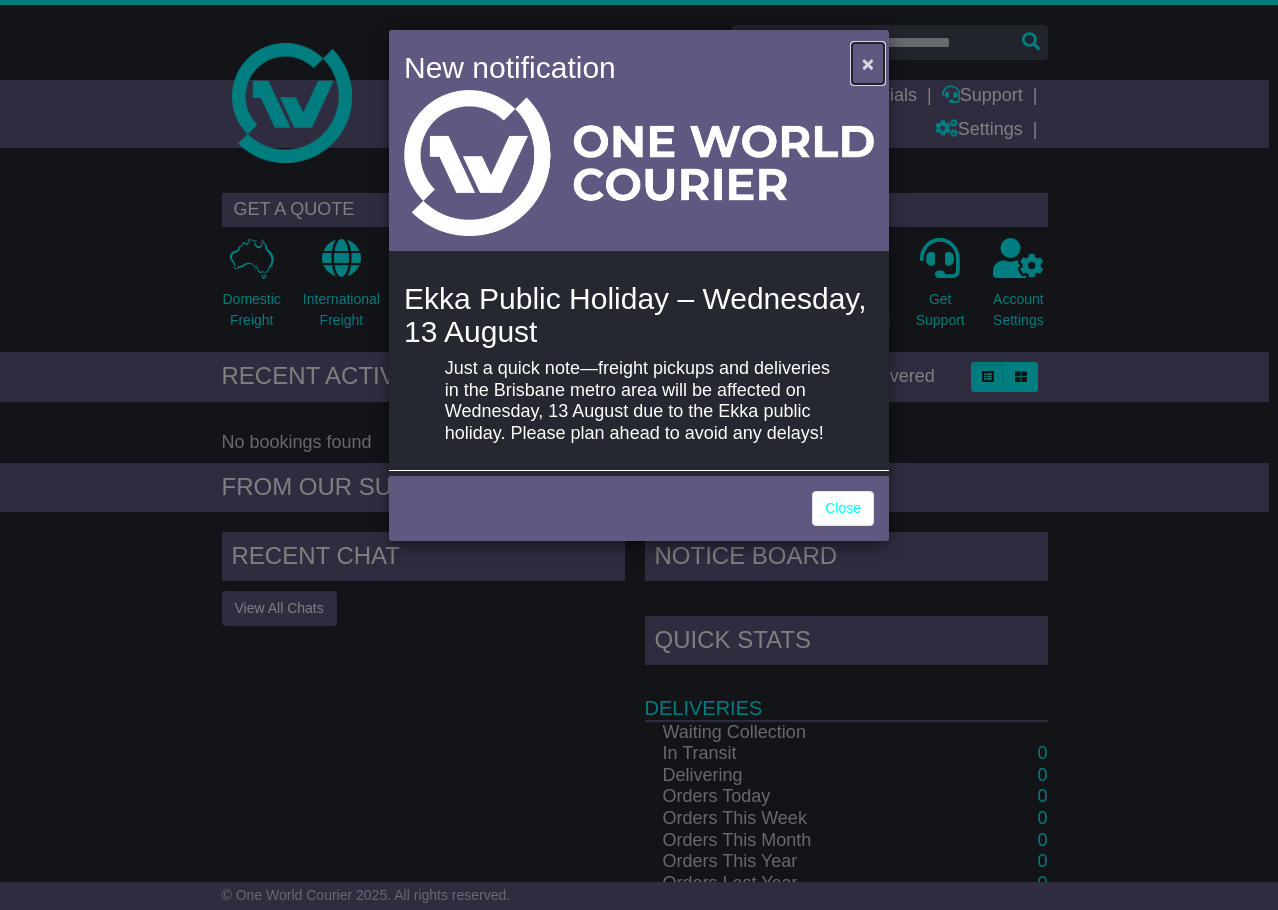 click on "×" at bounding box center (868, 63) 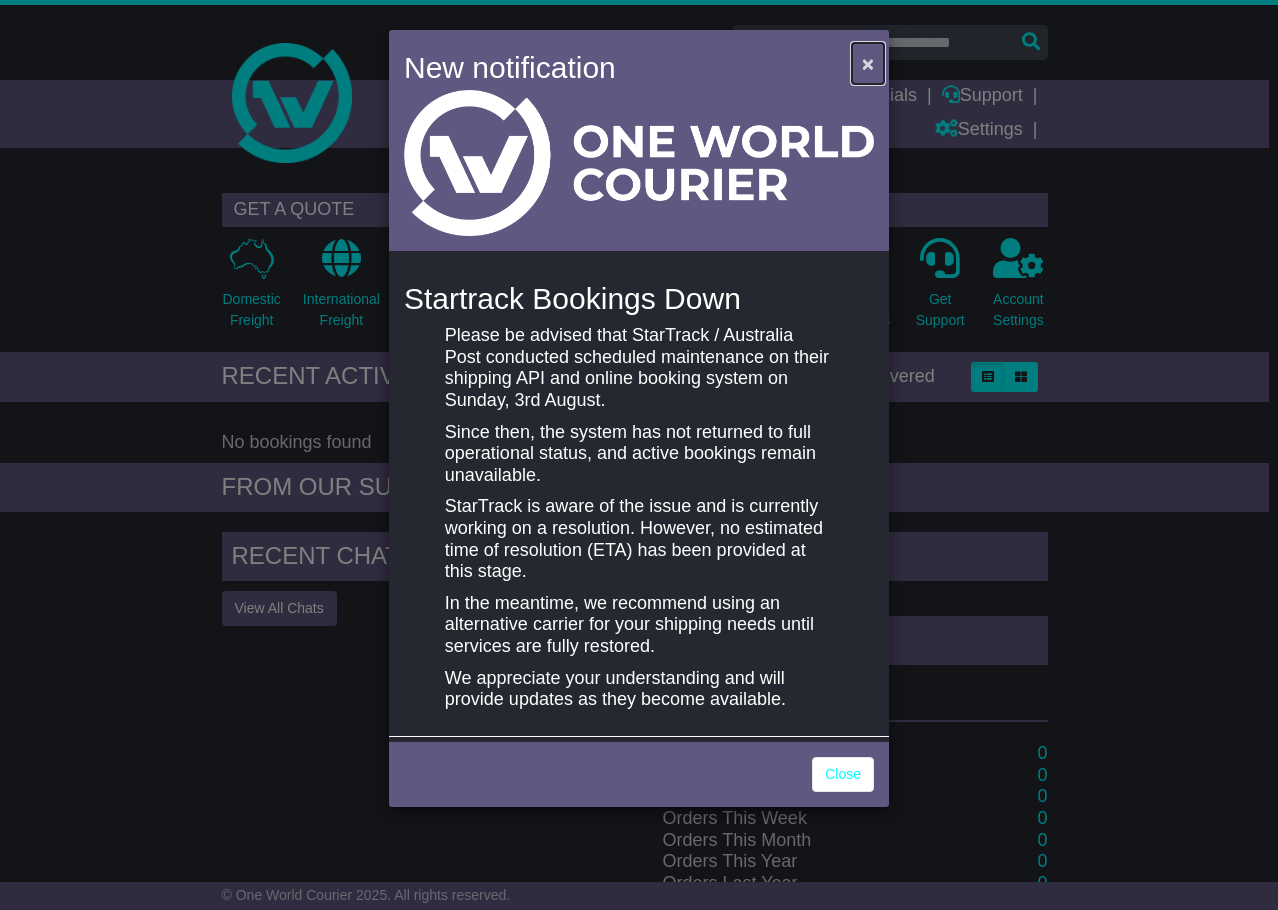 click on "×" at bounding box center [868, 63] 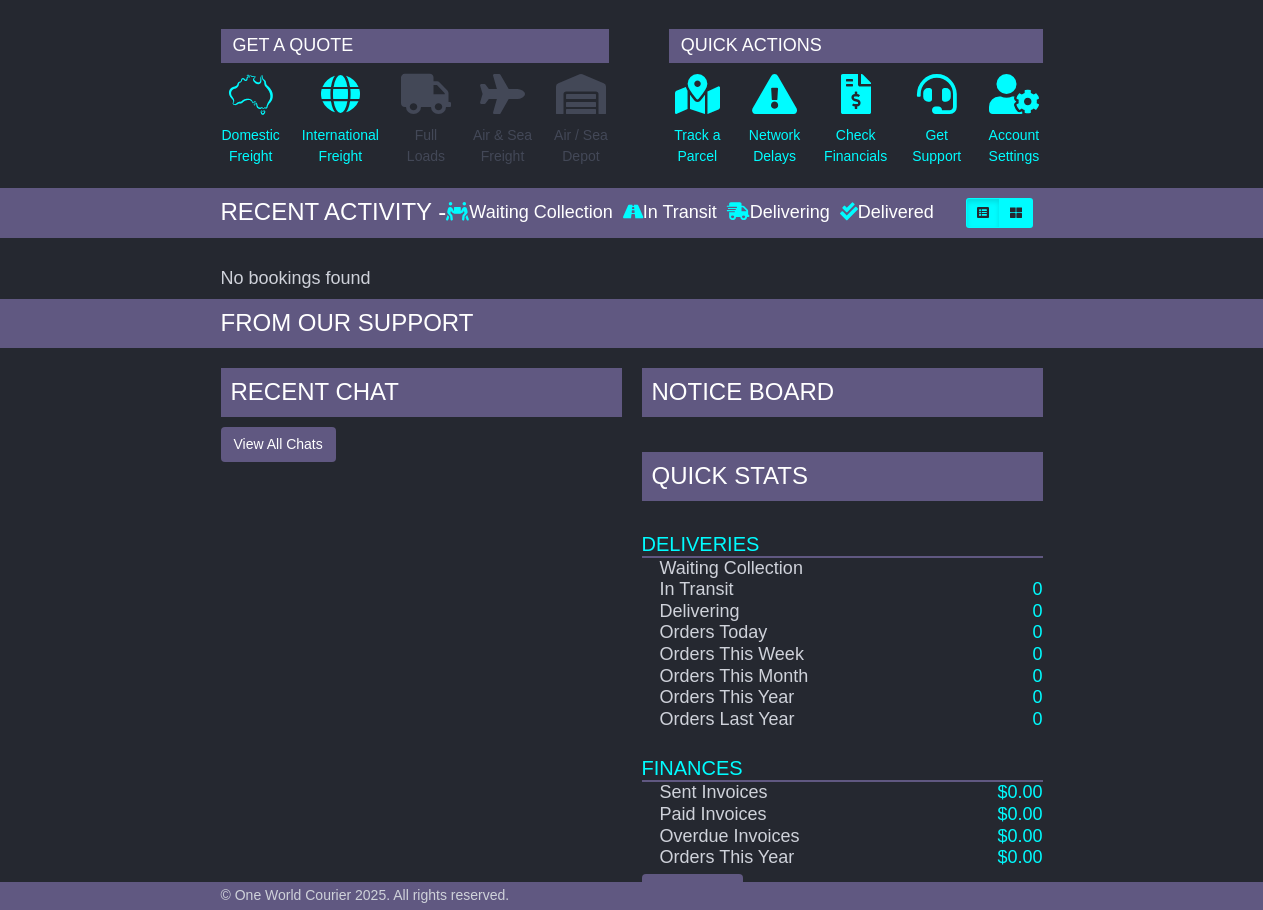 scroll, scrollTop: 213, scrollLeft: 0, axis: vertical 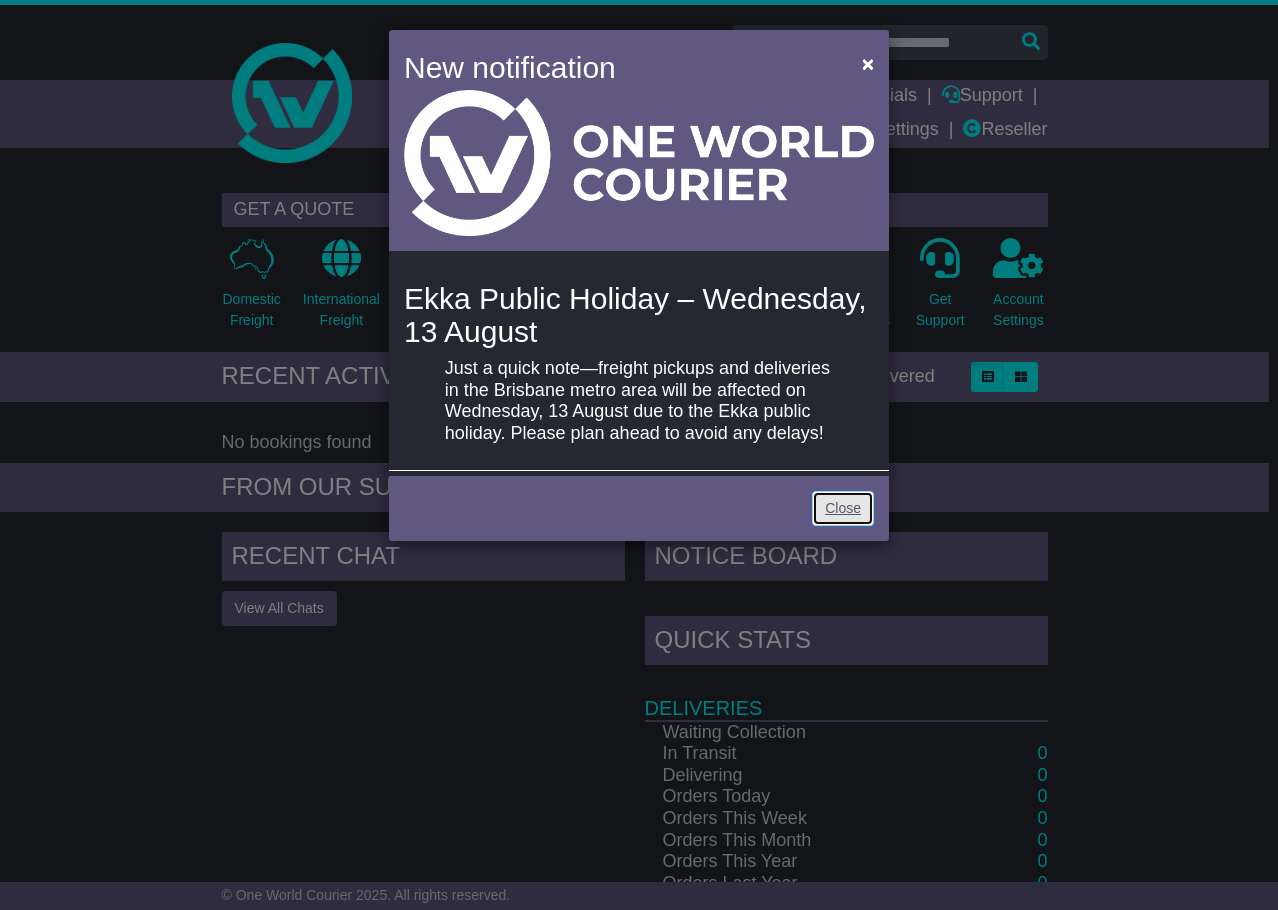 click on "Close" at bounding box center [843, 508] 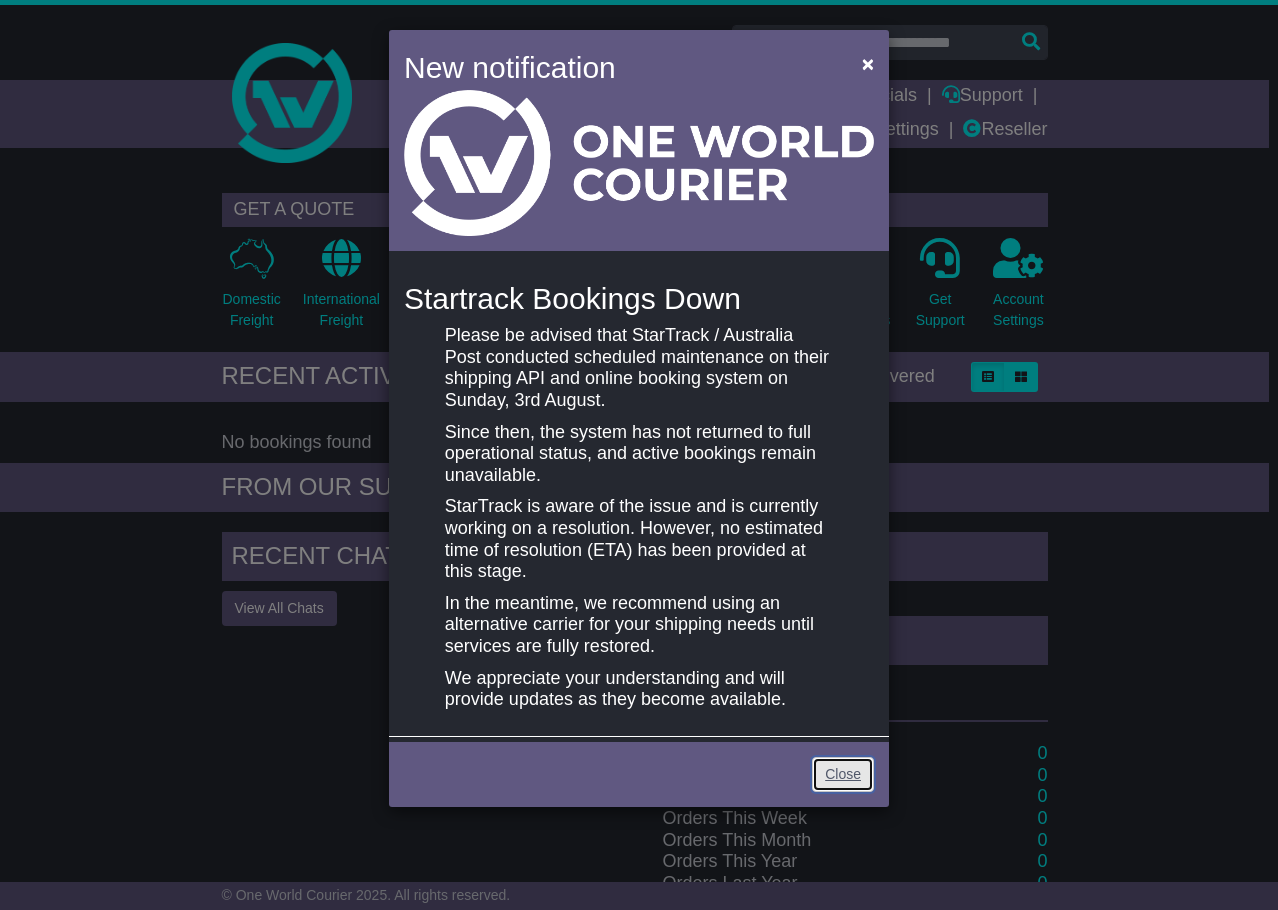 click on "Close" at bounding box center (843, 774) 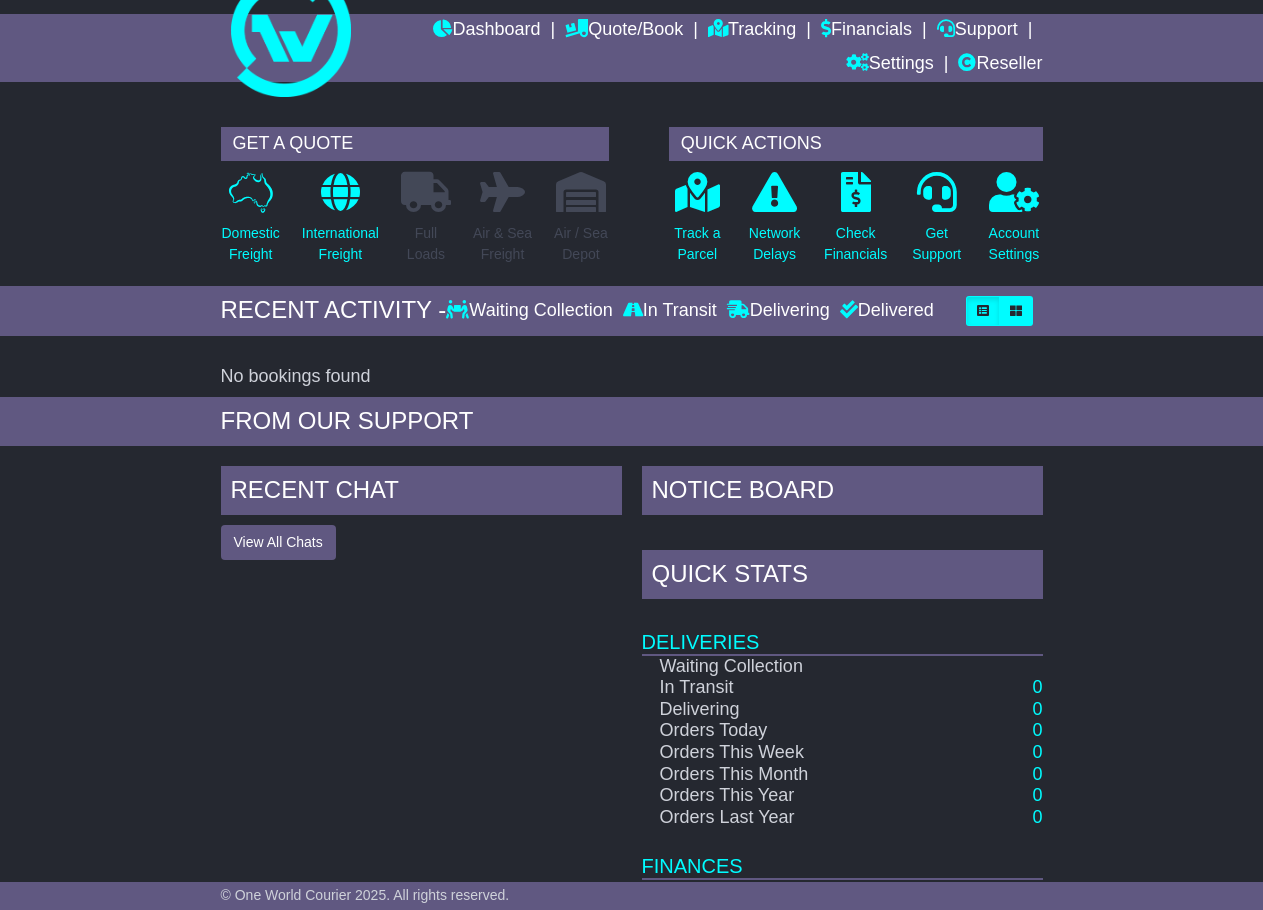 scroll, scrollTop: 0, scrollLeft: 0, axis: both 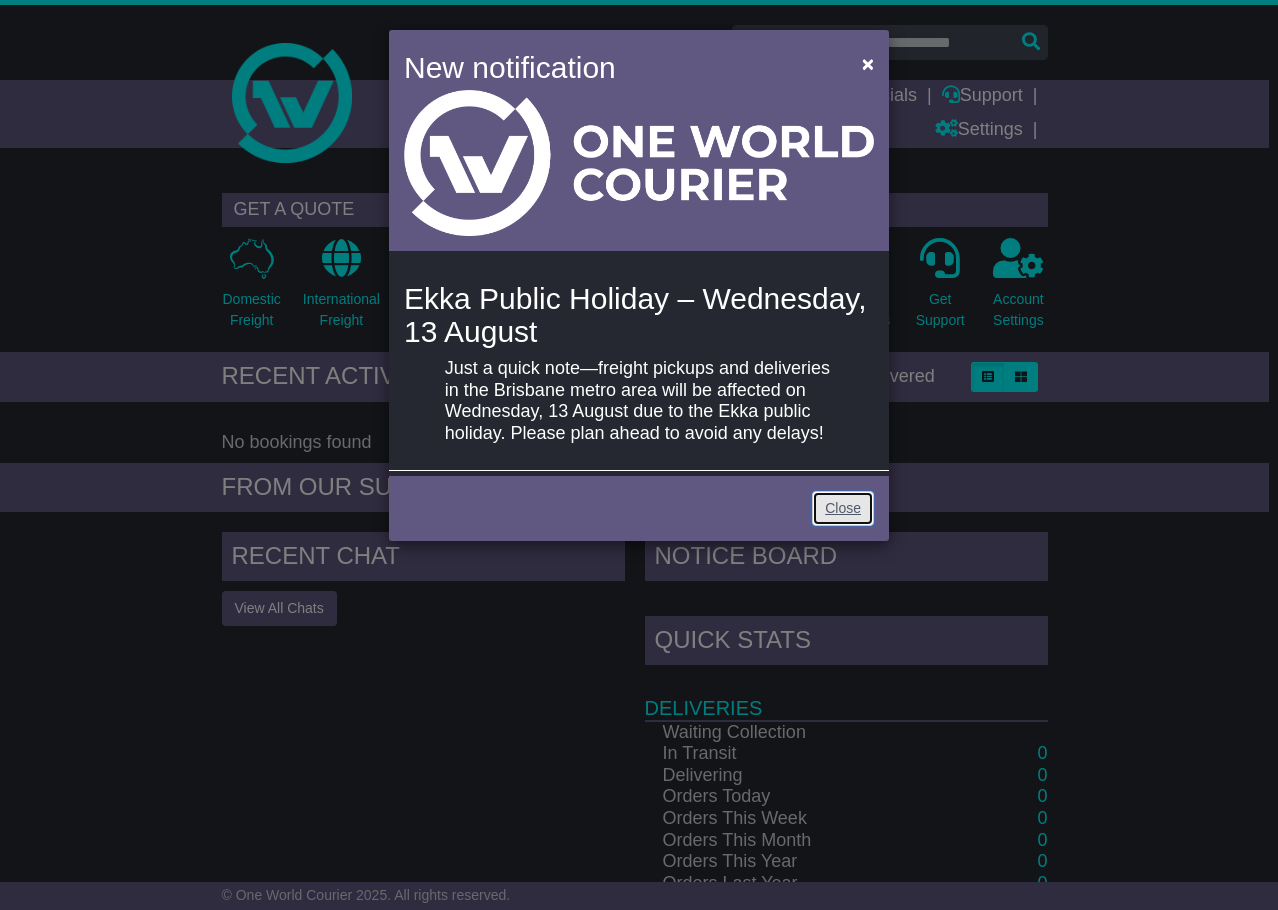 click on "Close" at bounding box center (843, 508) 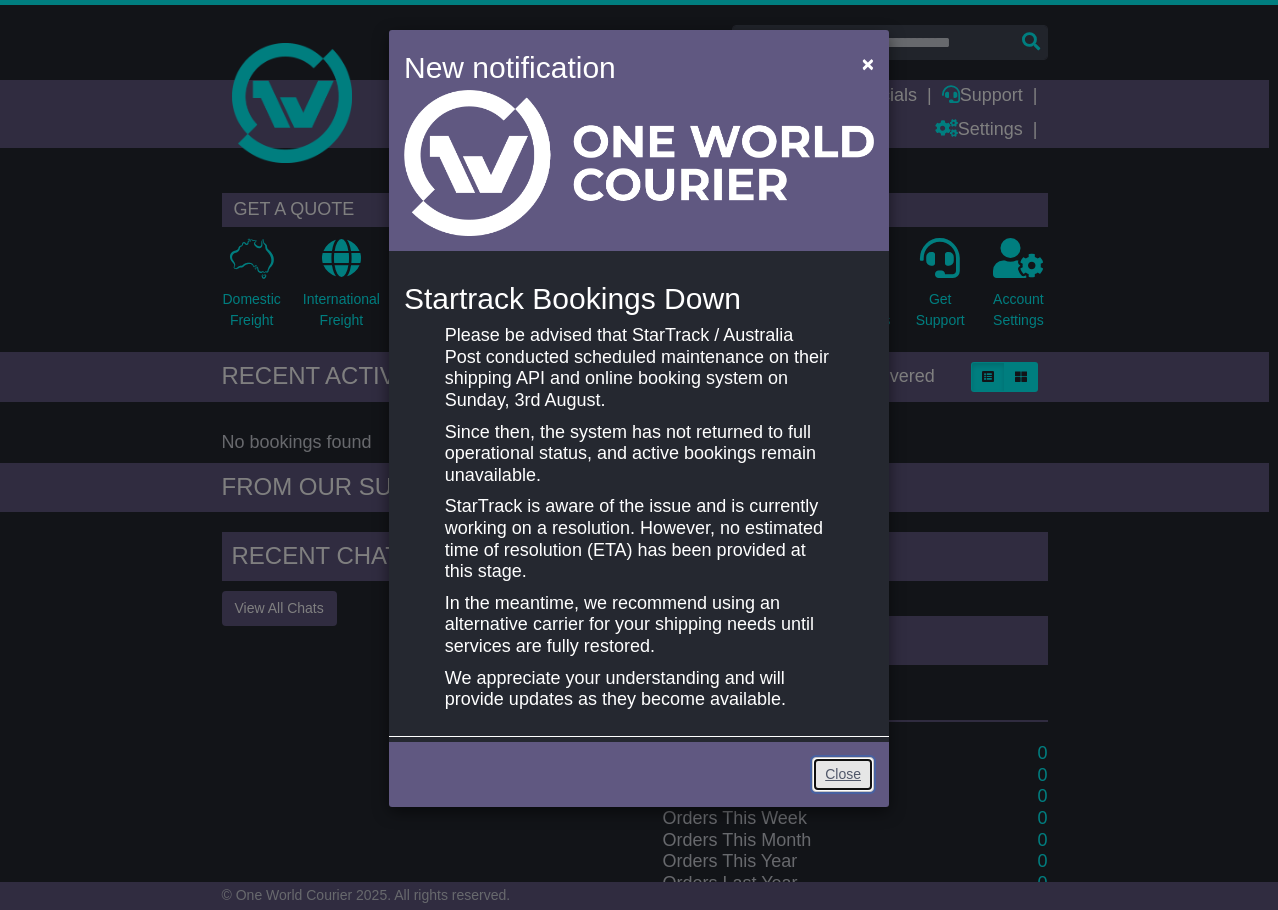 click on "Close" at bounding box center (843, 774) 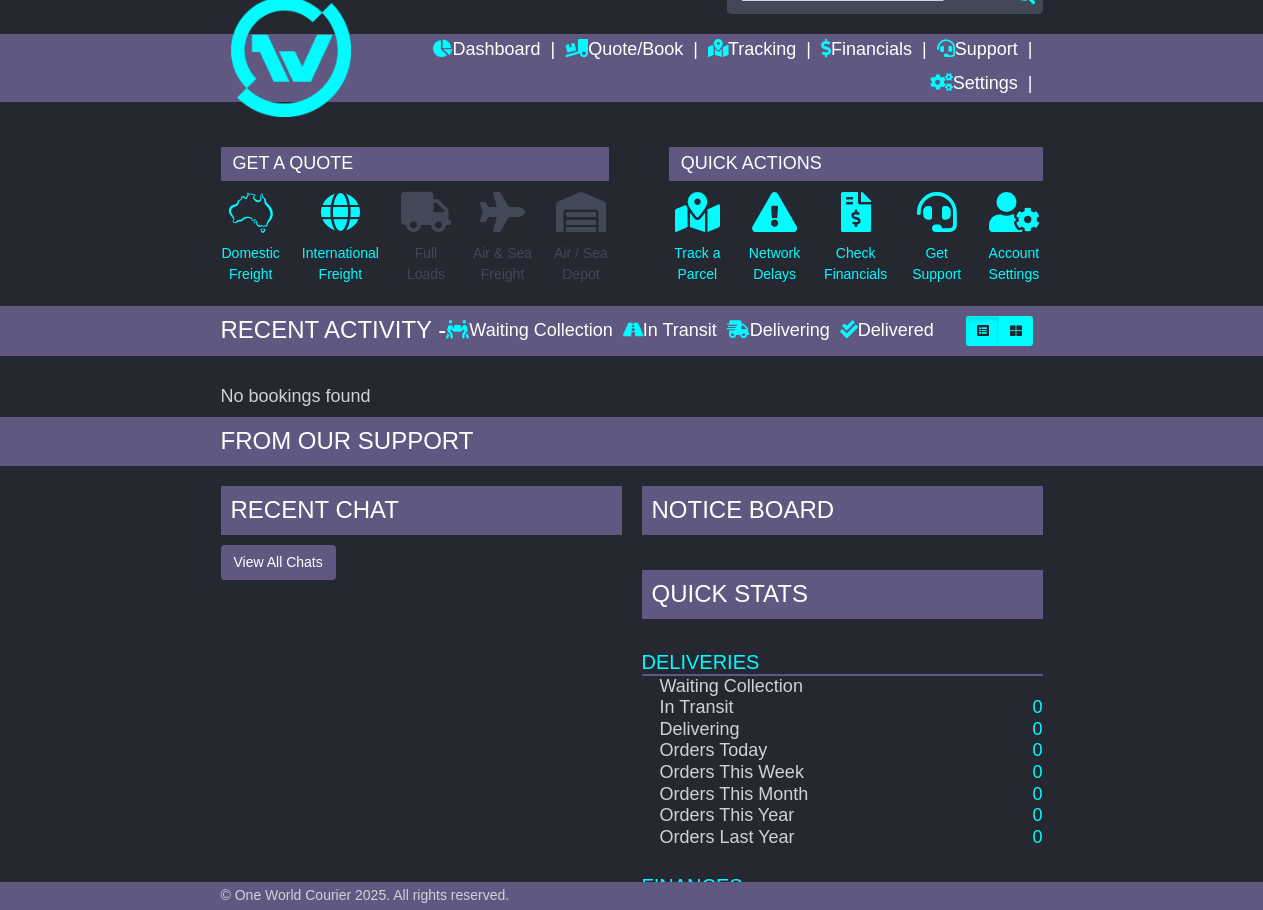 scroll, scrollTop: 0, scrollLeft: 0, axis: both 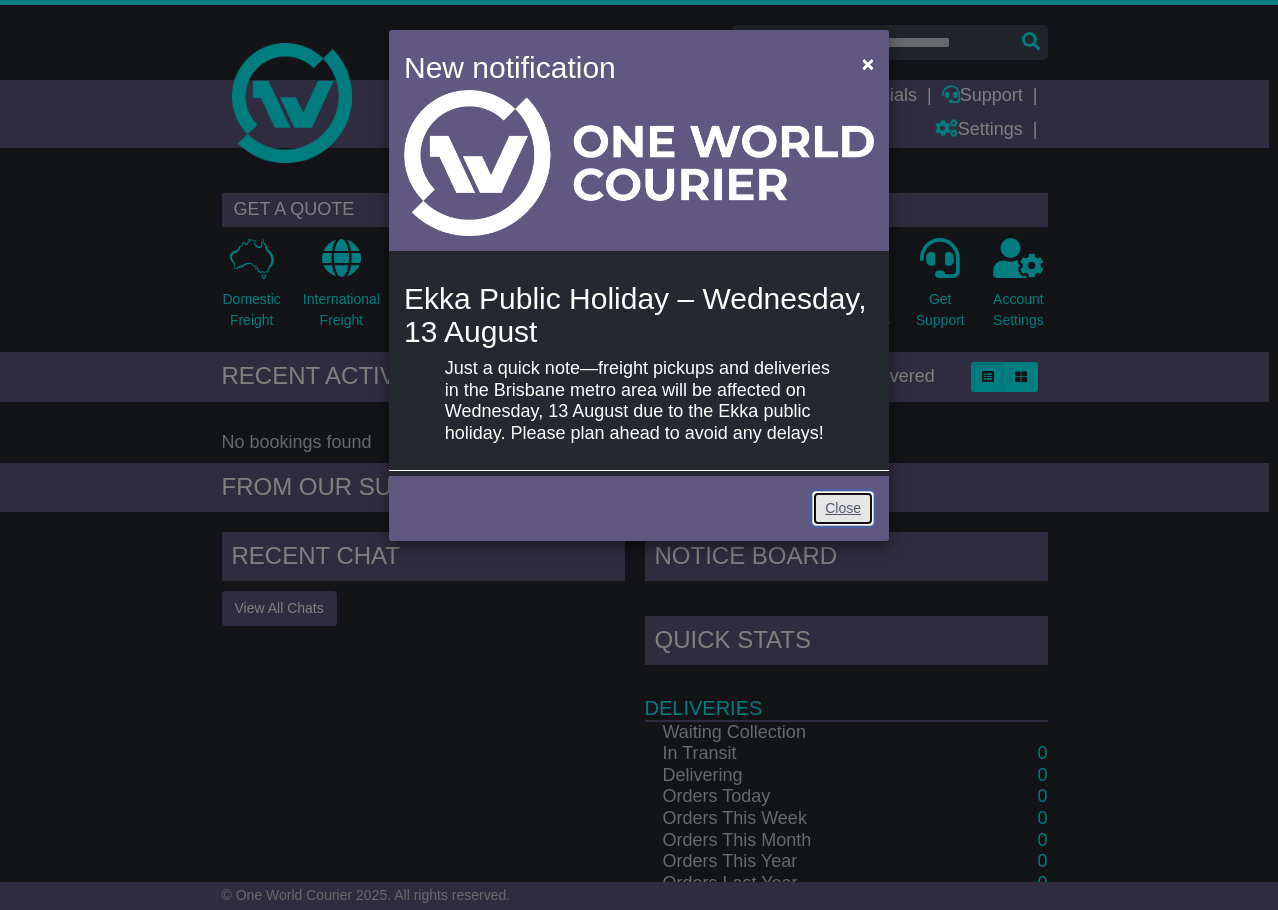 click on "Close" at bounding box center [843, 508] 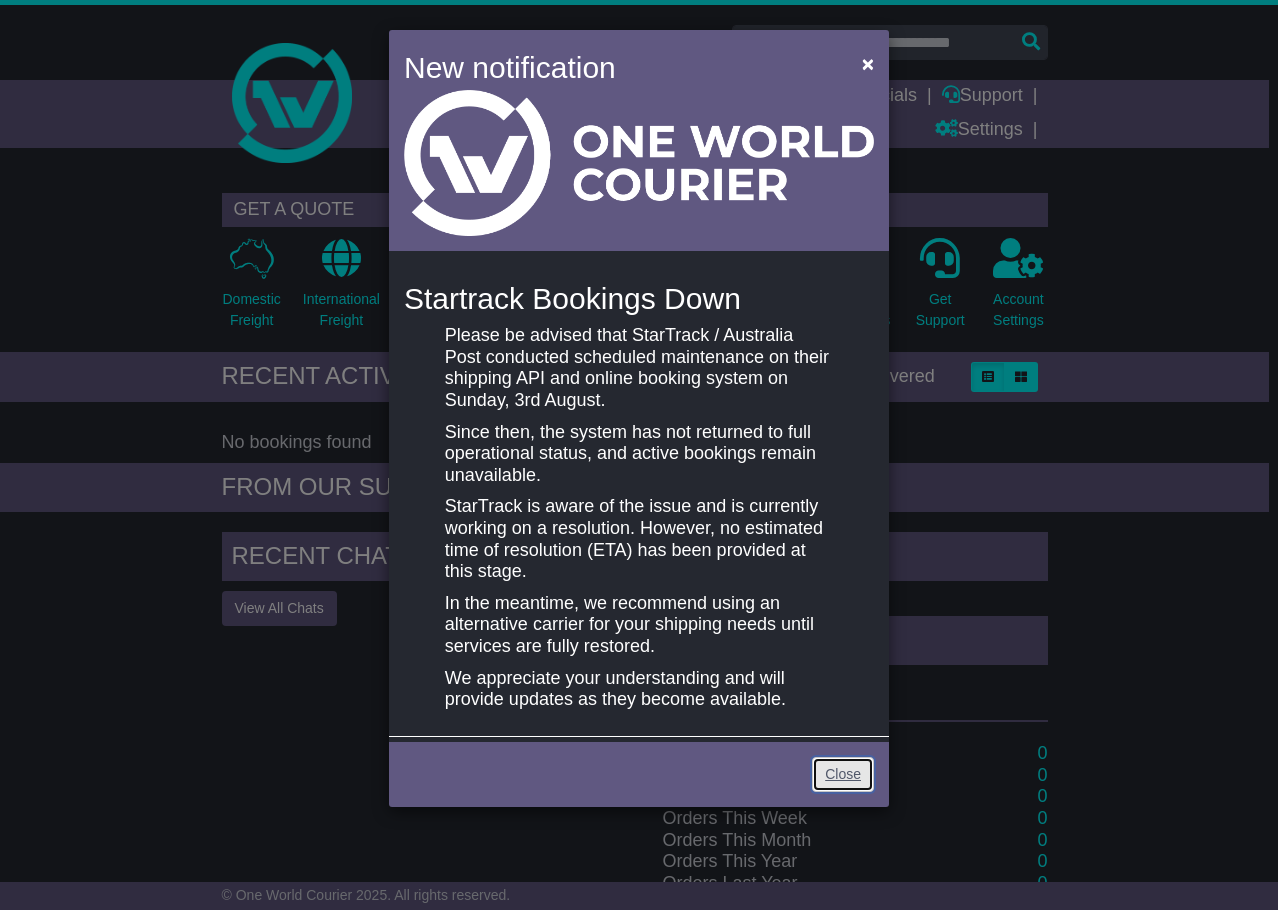 click on "Close" at bounding box center (843, 774) 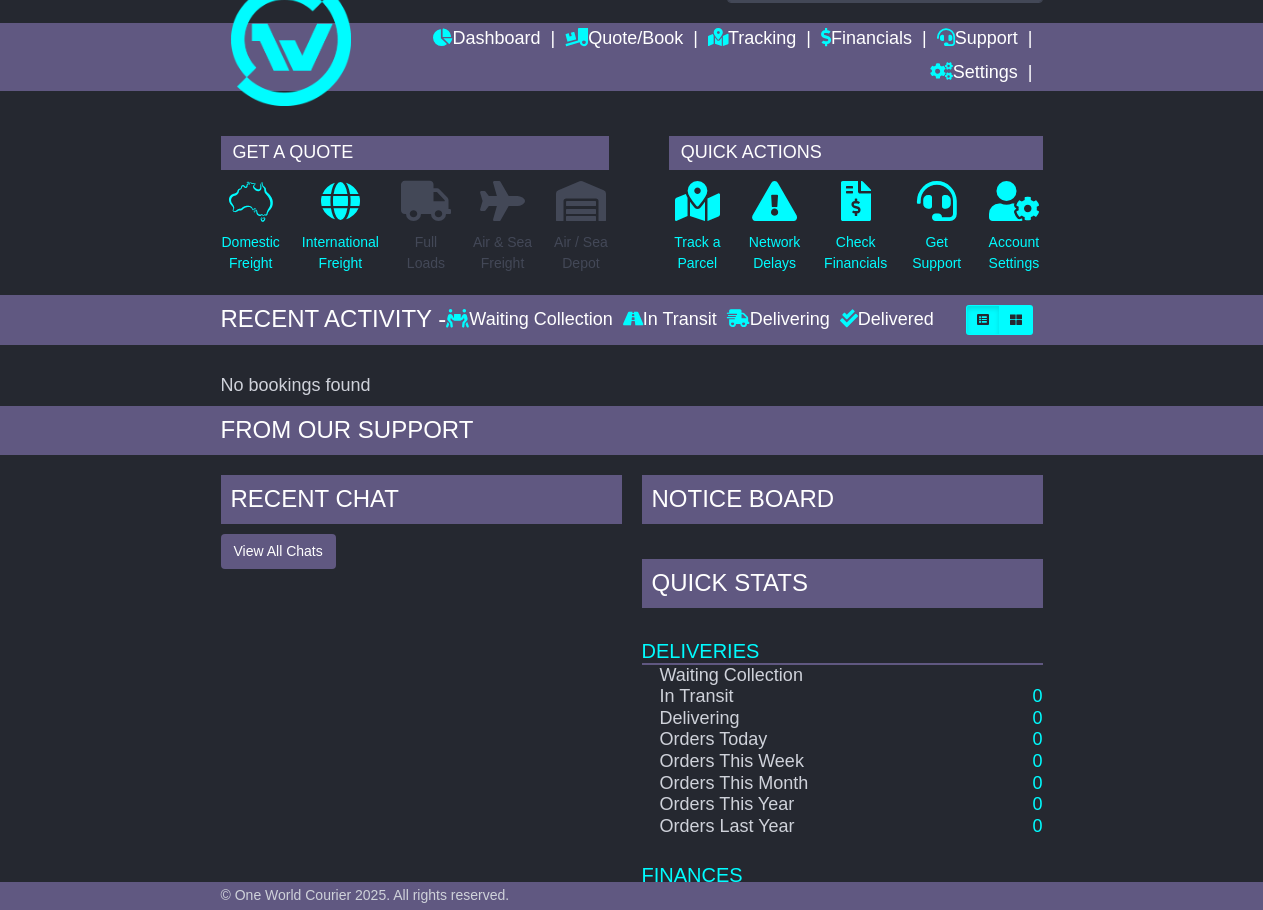 scroll, scrollTop: 0, scrollLeft: 0, axis: both 